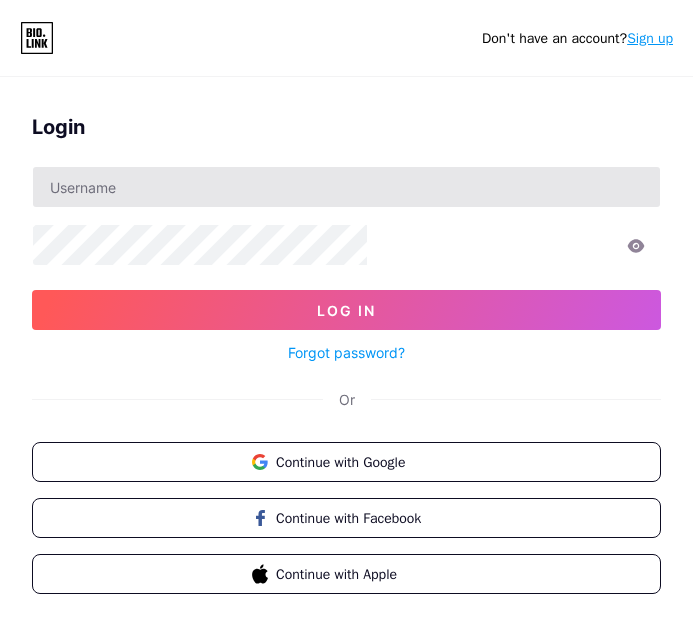 scroll, scrollTop: 0, scrollLeft: 0, axis: both 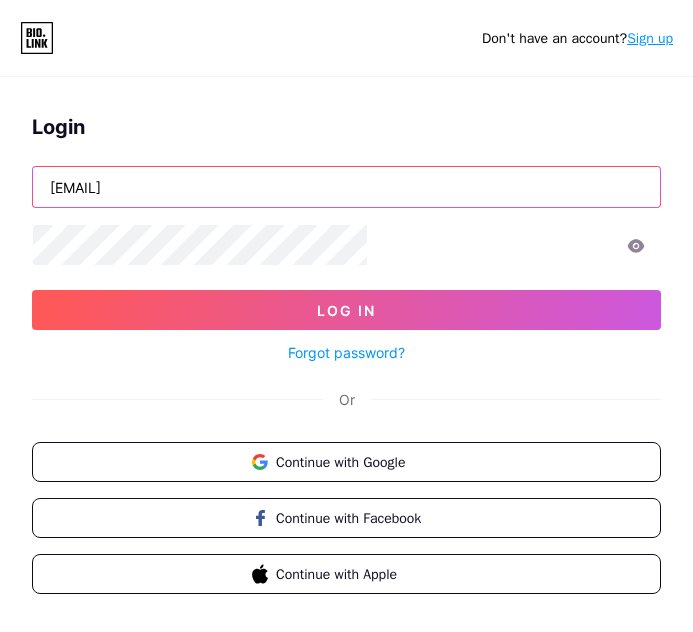 drag, startPoint x: 385, startPoint y: 236, endPoint x: 4, endPoint y: 325, distance: 391.25696 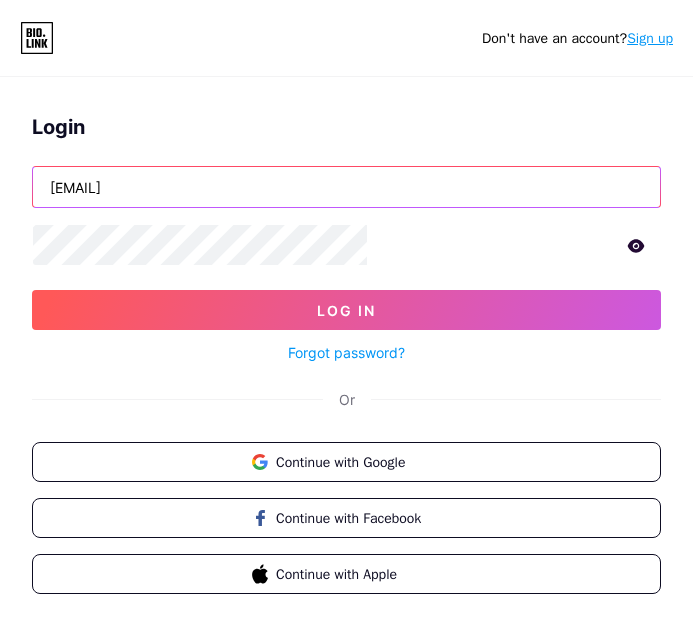 type on "[EMAIL]" 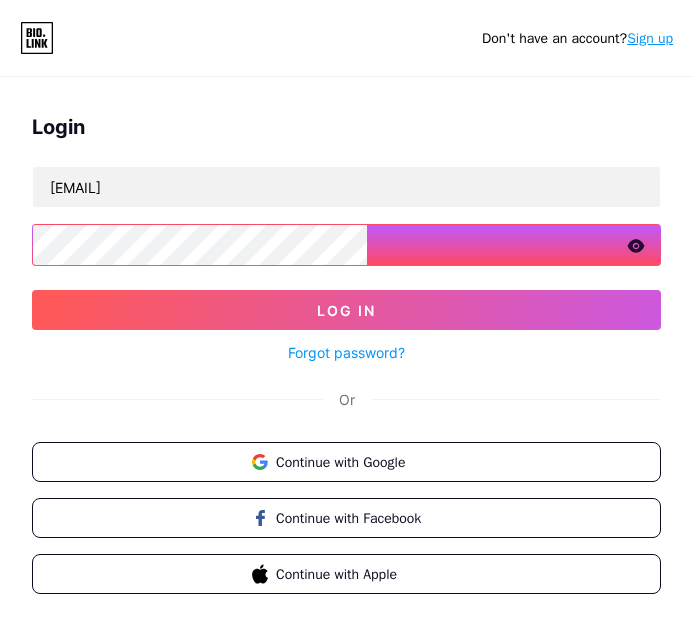click on "Don't have an account?  Sign up   Login     [EMAIL]               Log In
Forgot password?
Or       Continue with Google     Continue with Facebook
Continue with Apple" at bounding box center (346, 348) 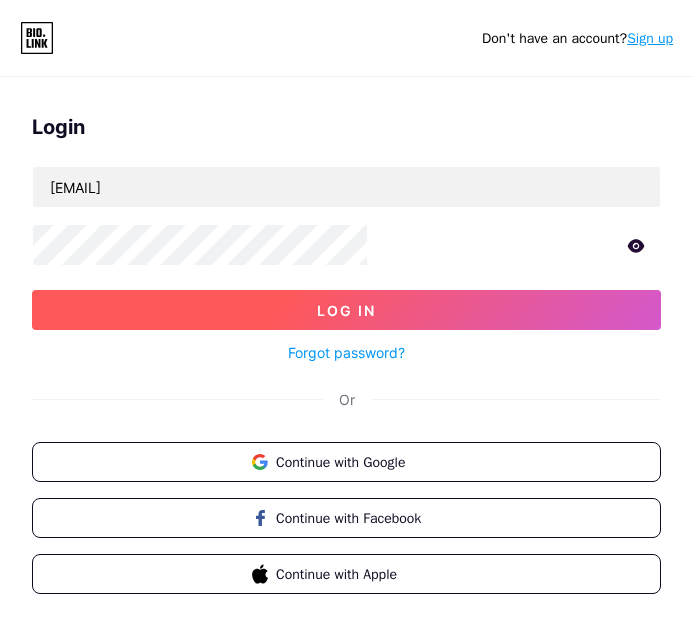 click on "Log In" at bounding box center (346, 310) 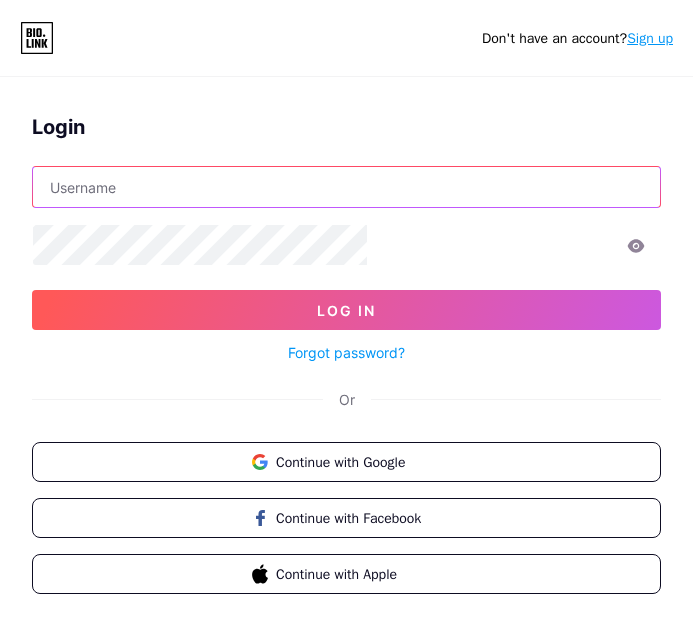 type on "[EMAIL]" 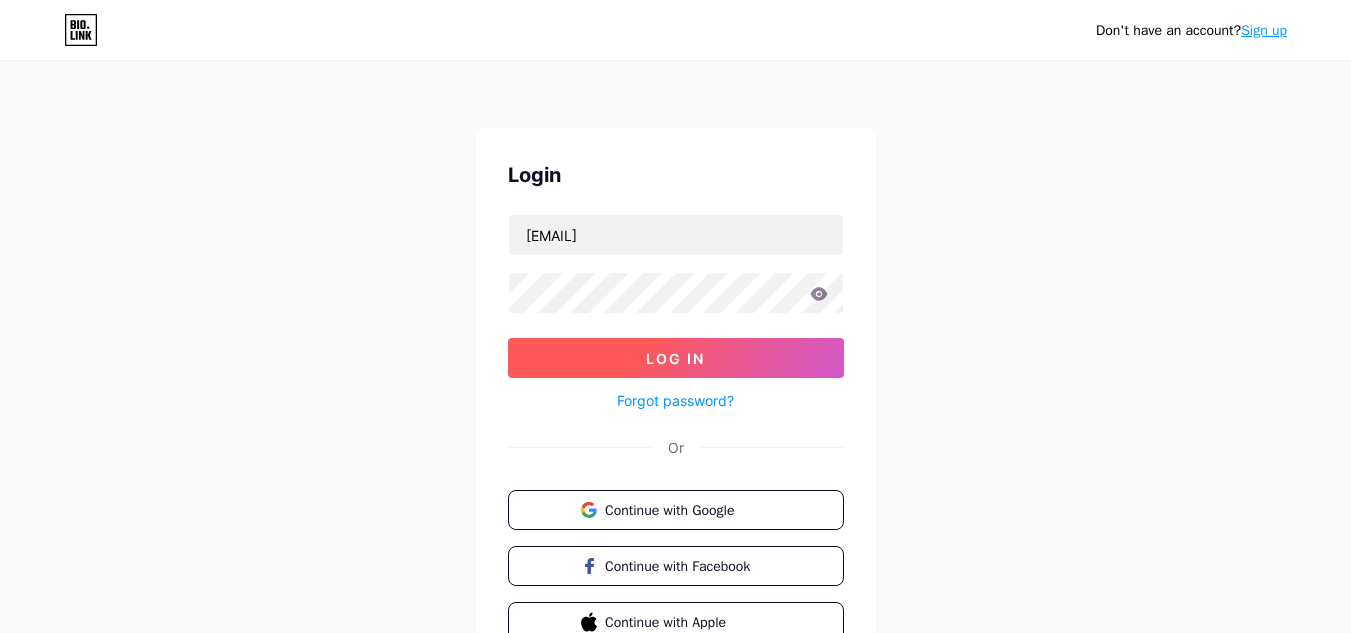 click on "Log In" at bounding box center [676, 358] 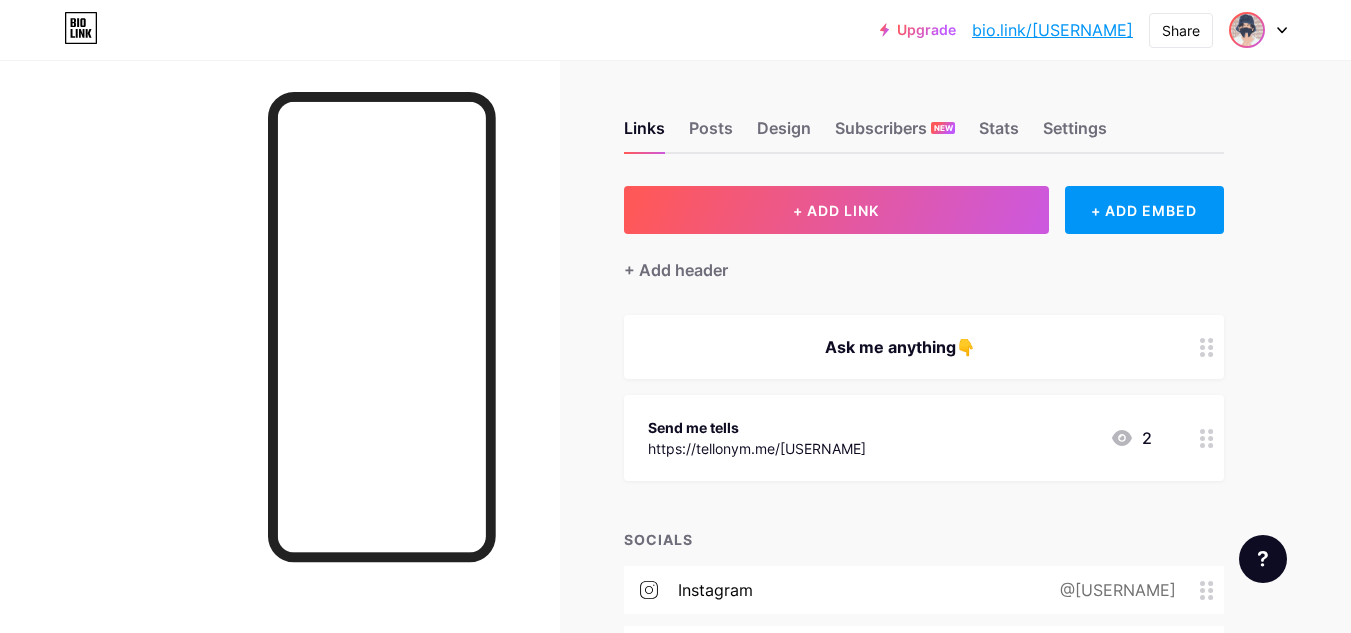 click at bounding box center (1247, 30) 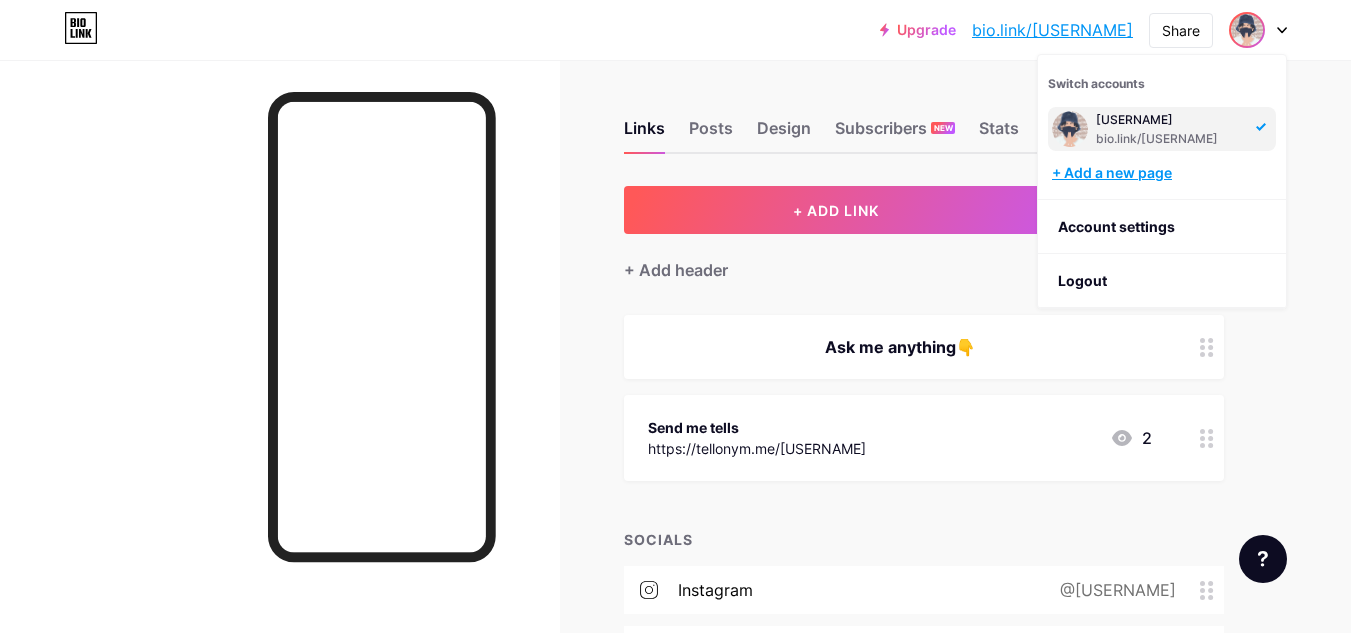 click on "+ Add a new page" at bounding box center [1164, 173] 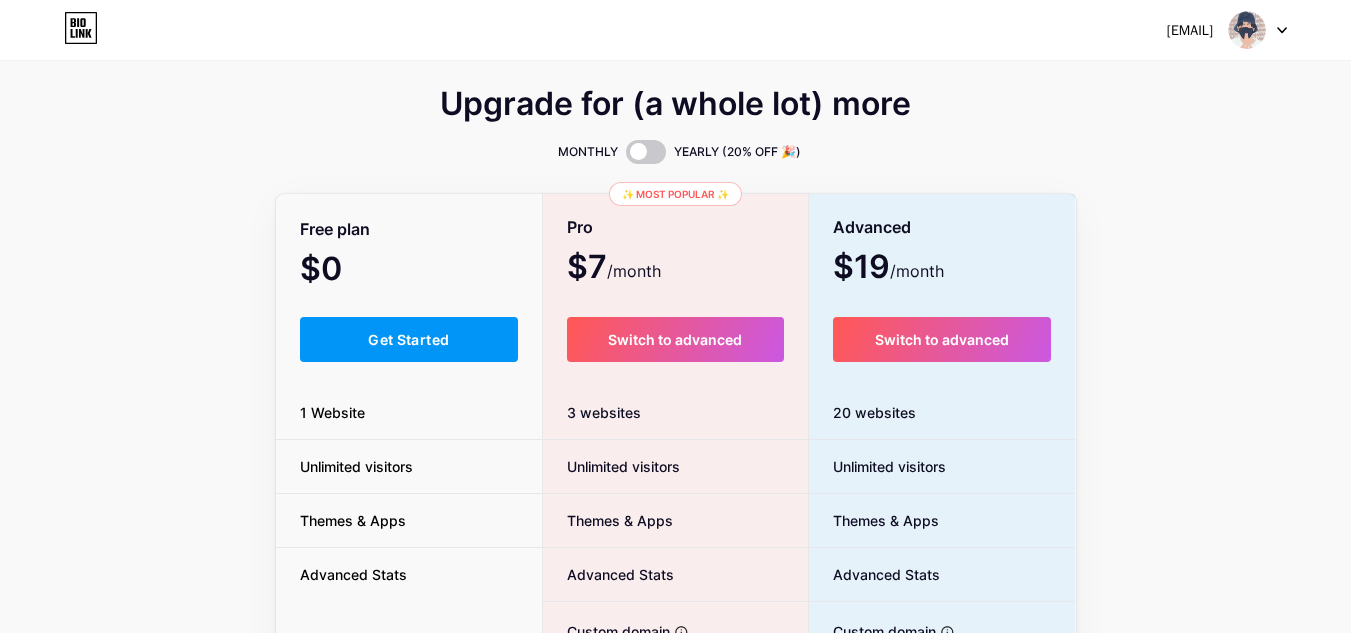 click at bounding box center [1258, 30] 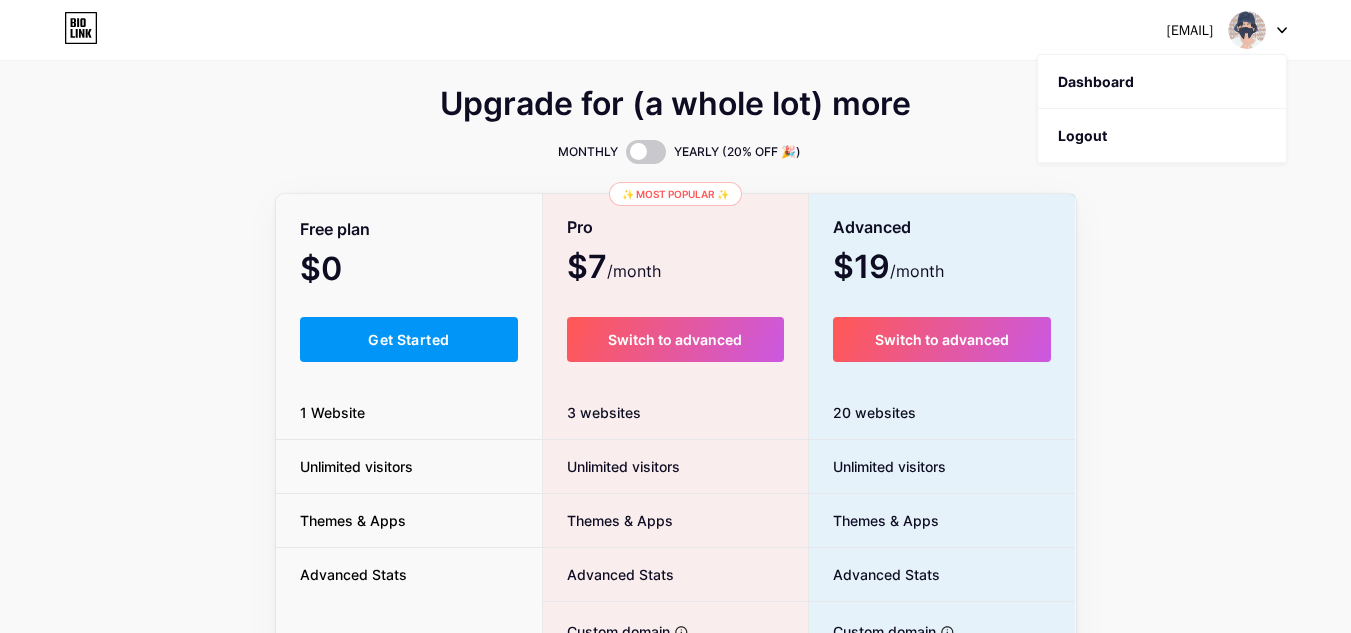 click at bounding box center [1247, 30] 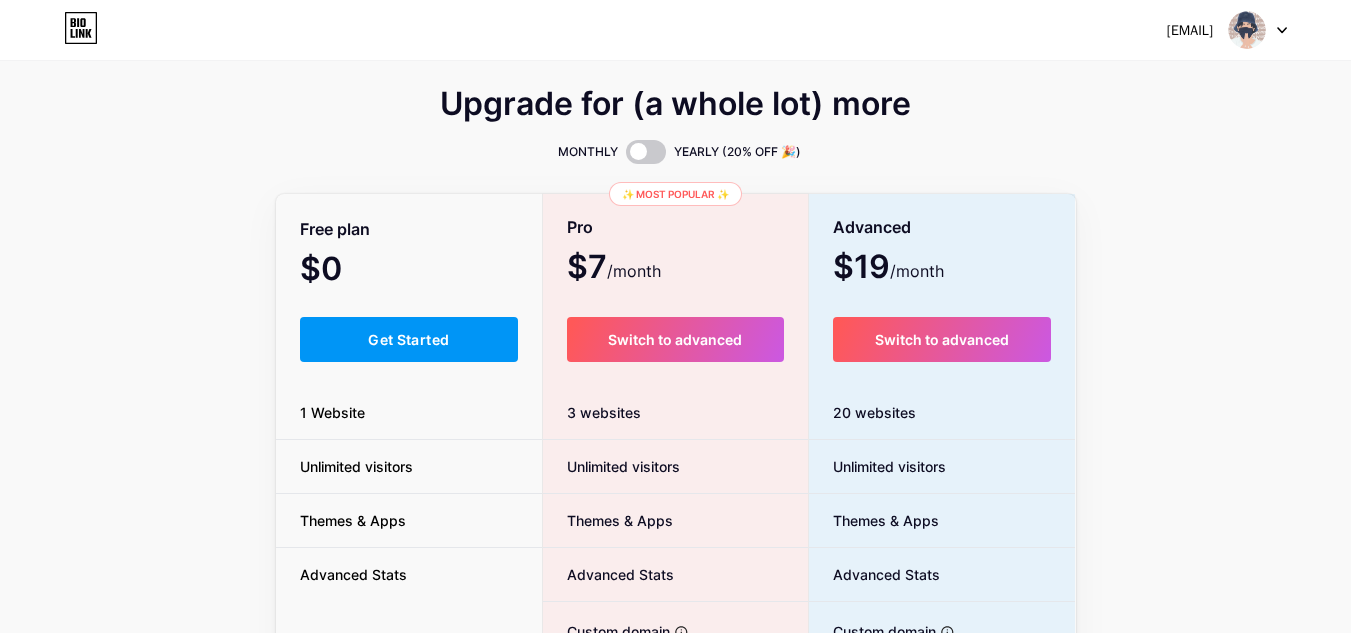 click at bounding box center (1247, 30) 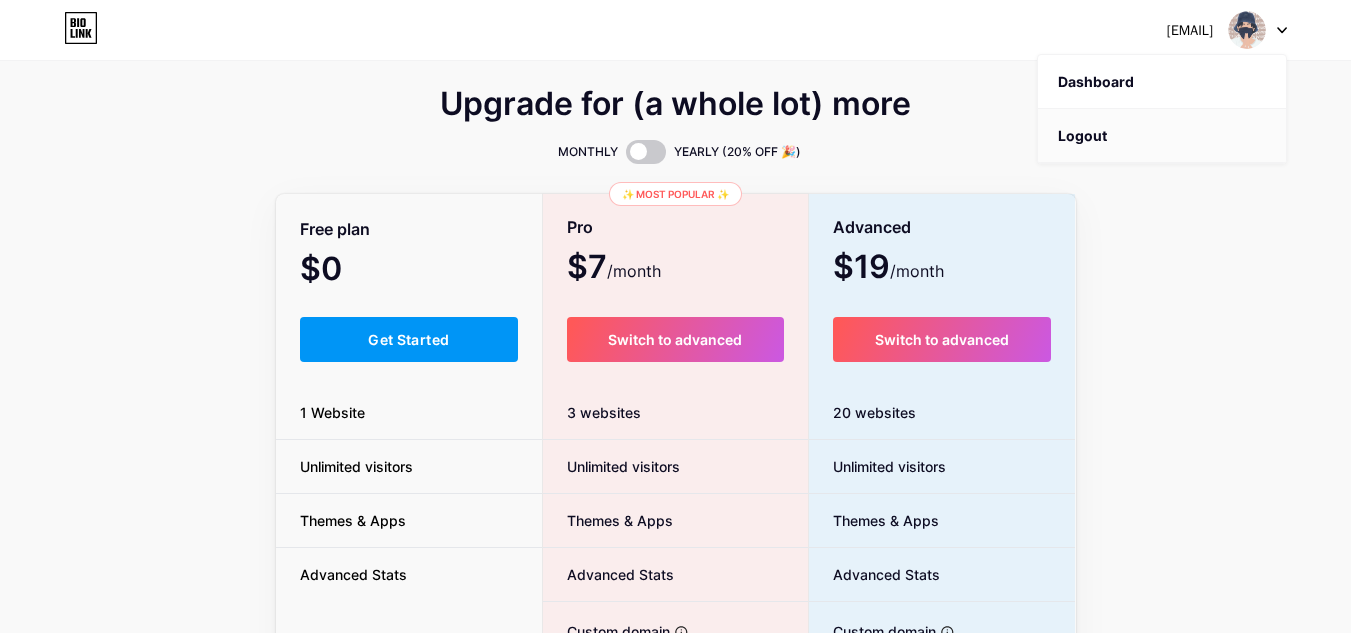 click on "Logout" at bounding box center [1162, 136] 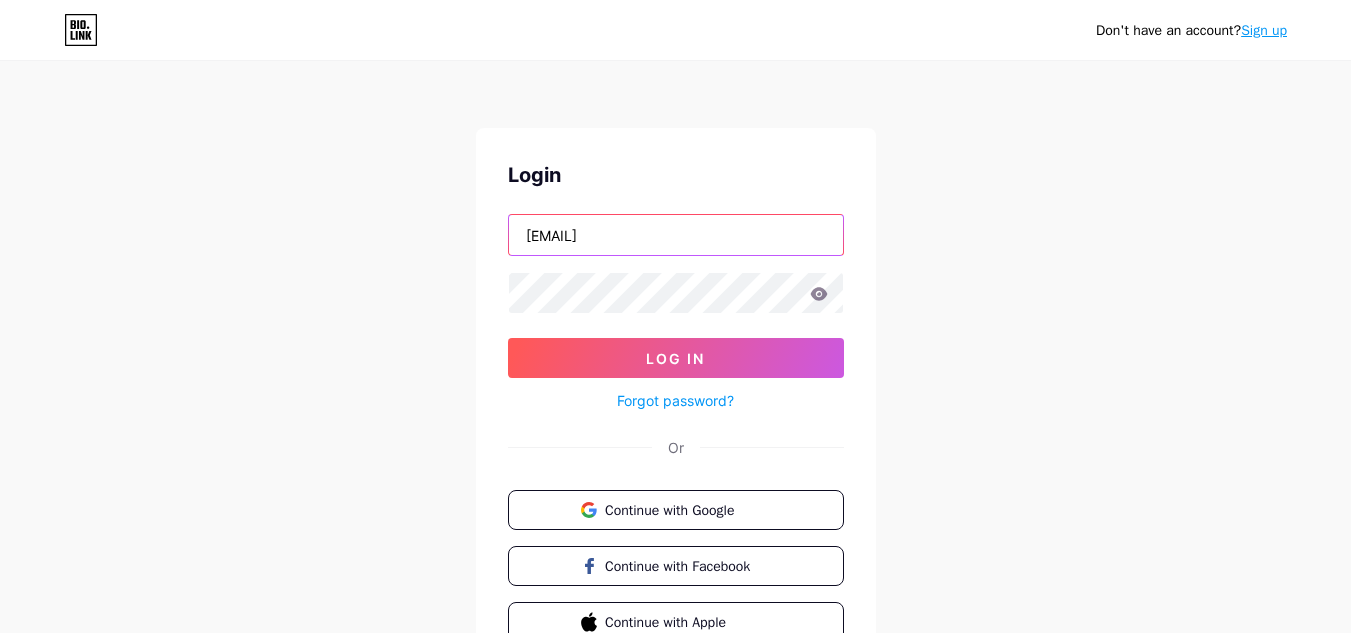 drag, startPoint x: 726, startPoint y: 234, endPoint x: 261, endPoint y: 367, distance: 483.64658 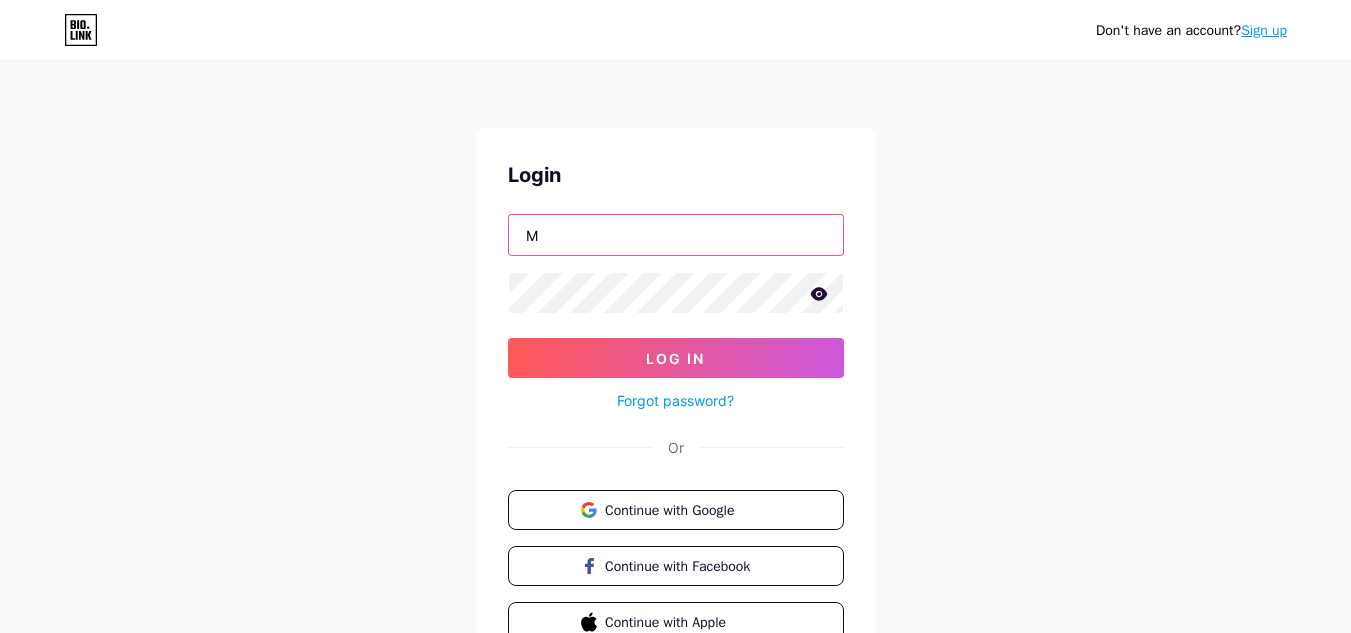 type on "[EMAIL]" 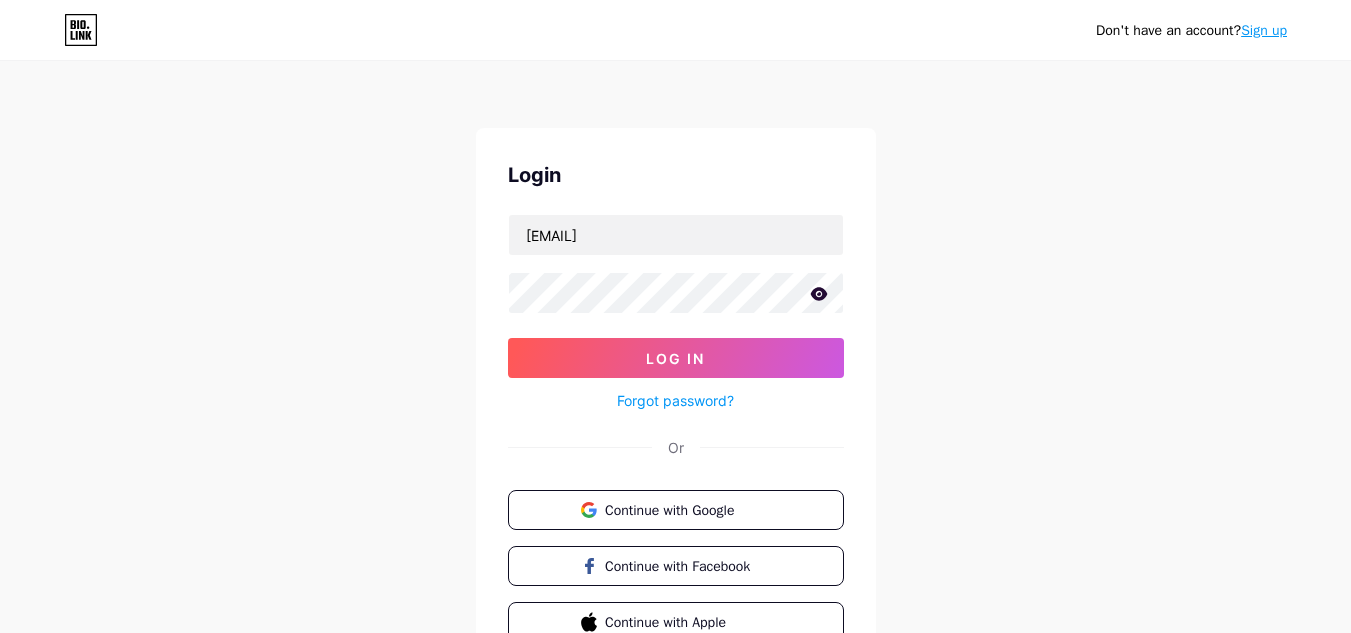 click 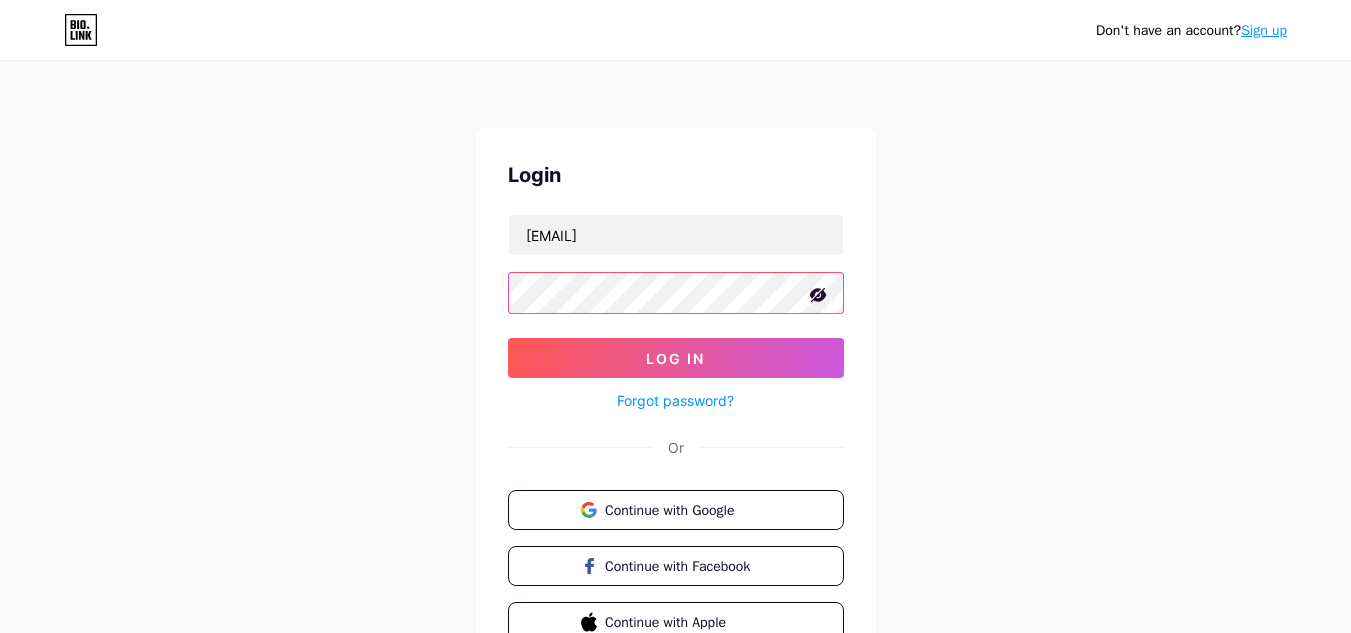 click on "Don't have an account?  Sign up   Login     [EMAIL]               Log In
Forgot password?
Or       Continue with Google     Continue with Facebook
Continue with Apple" at bounding box center [675, 369] 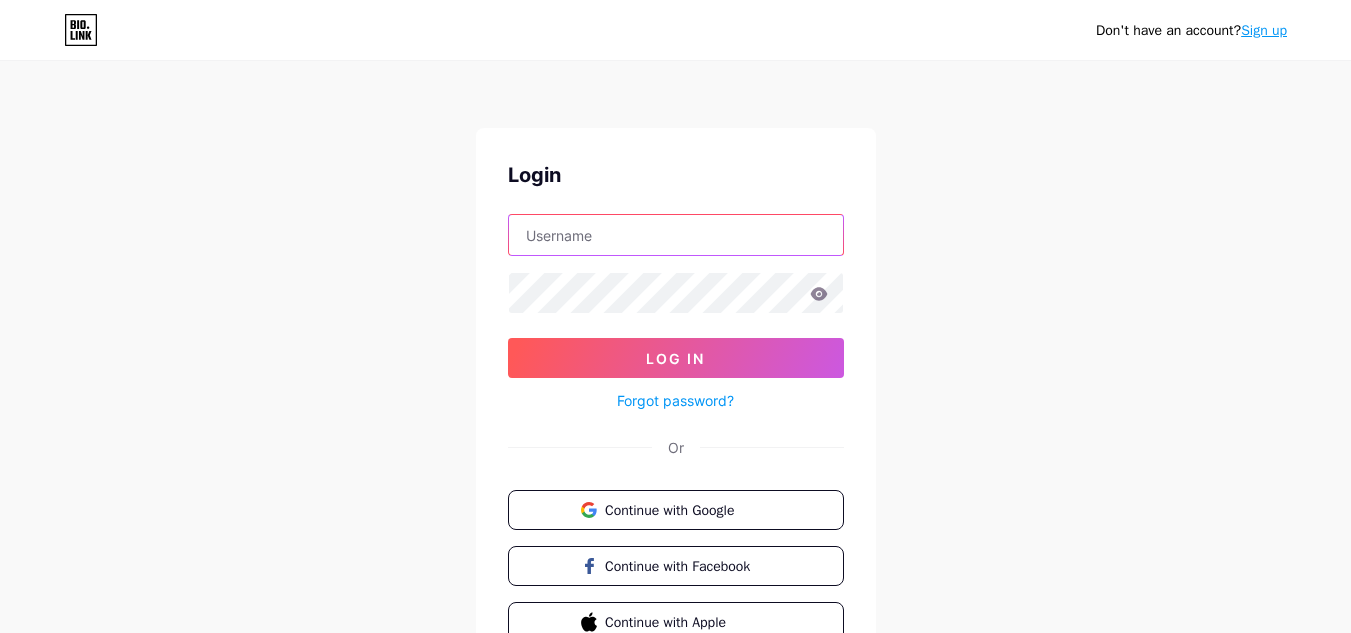 type on "[EMAIL]" 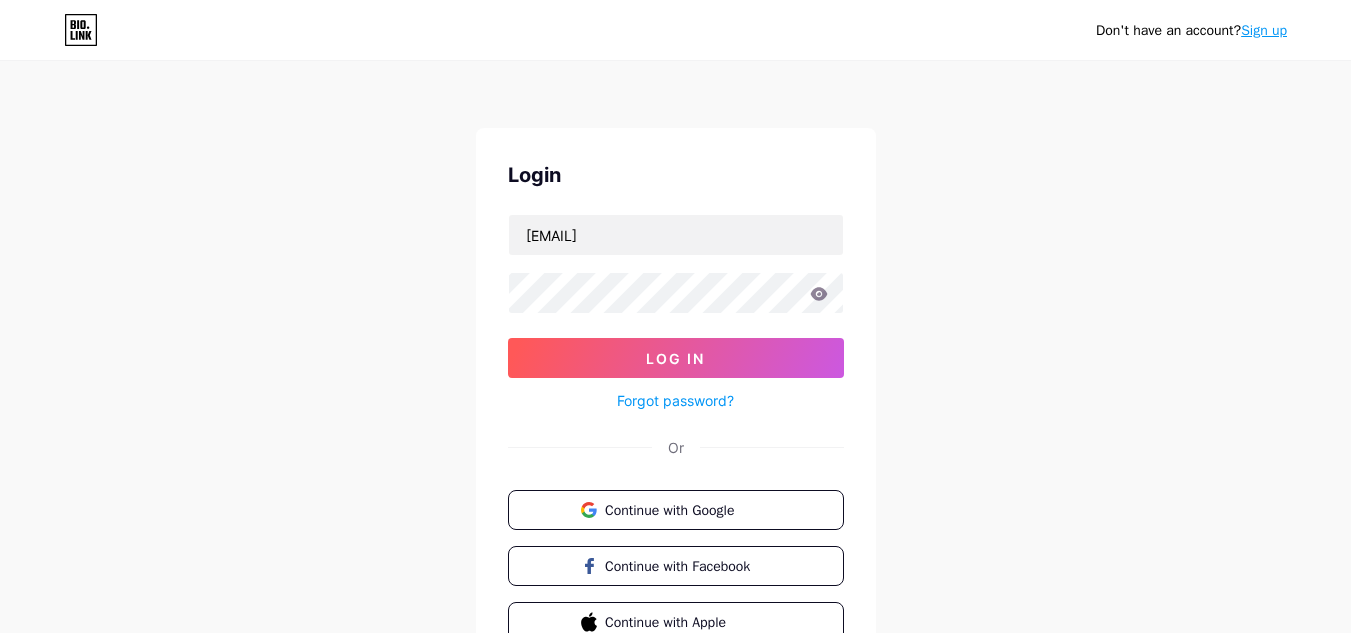 click on "Forgot password?" at bounding box center (675, 400) 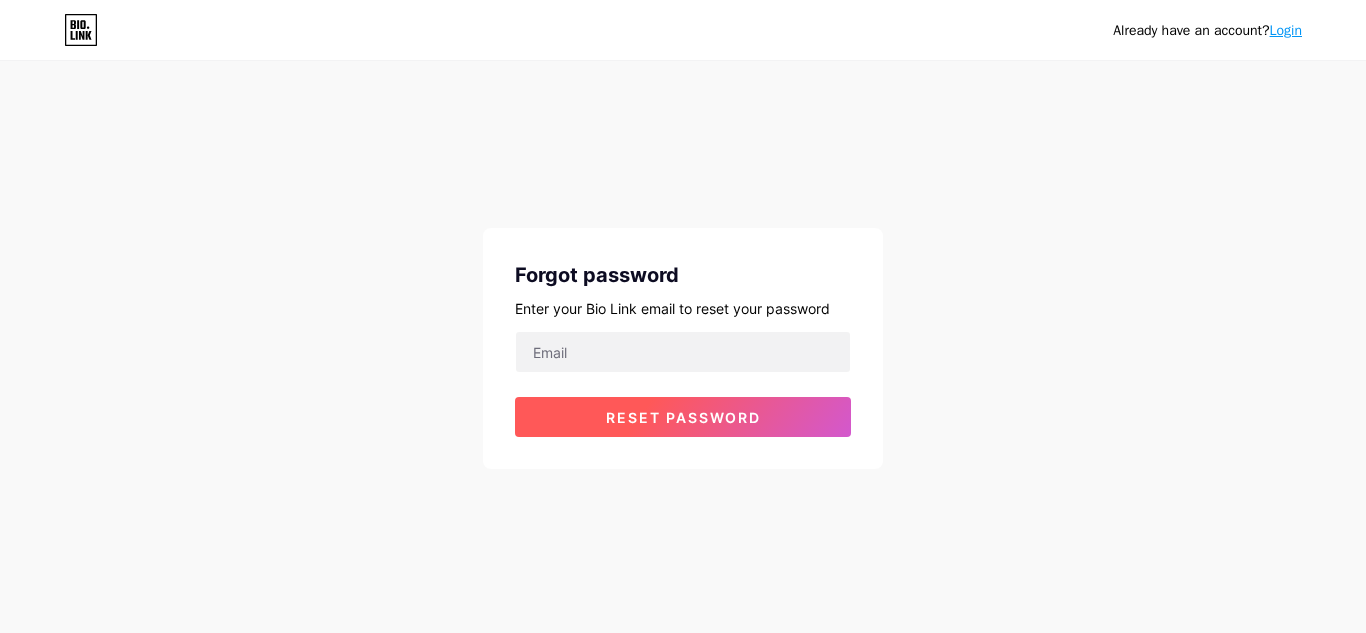 click on "Reset password" at bounding box center (683, 417) 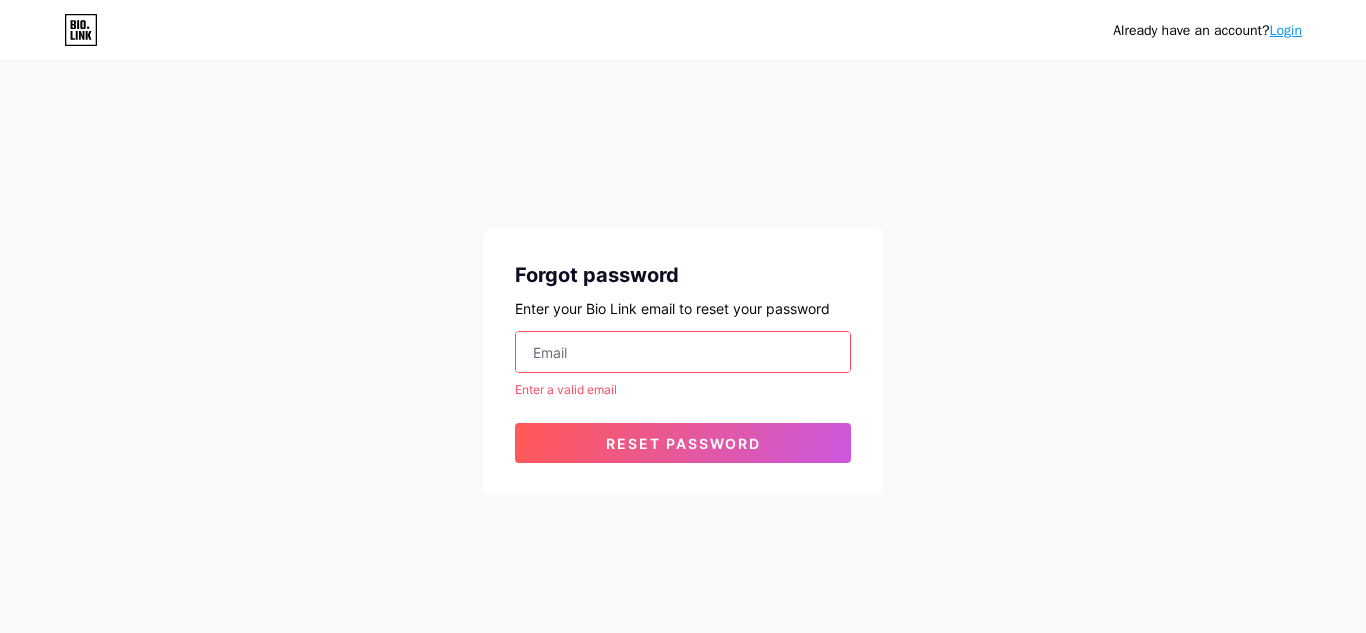 click at bounding box center (683, 352) 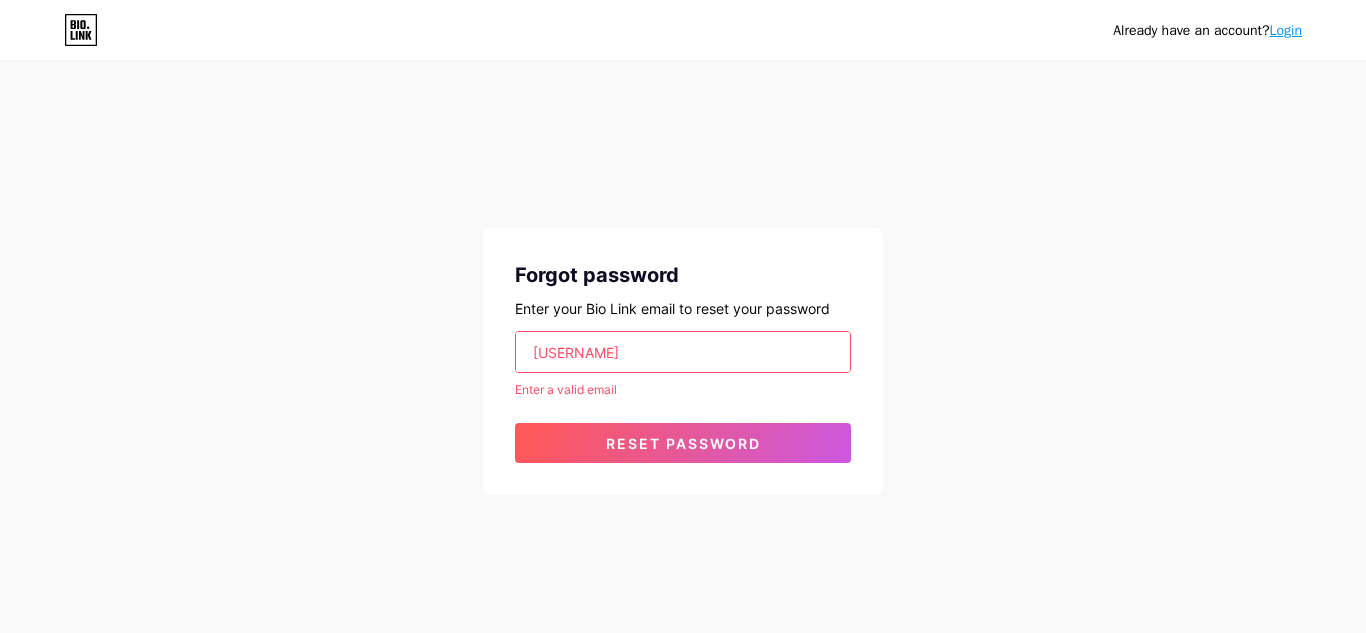 click on "[USERNAME]" at bounding box center [683, 352] 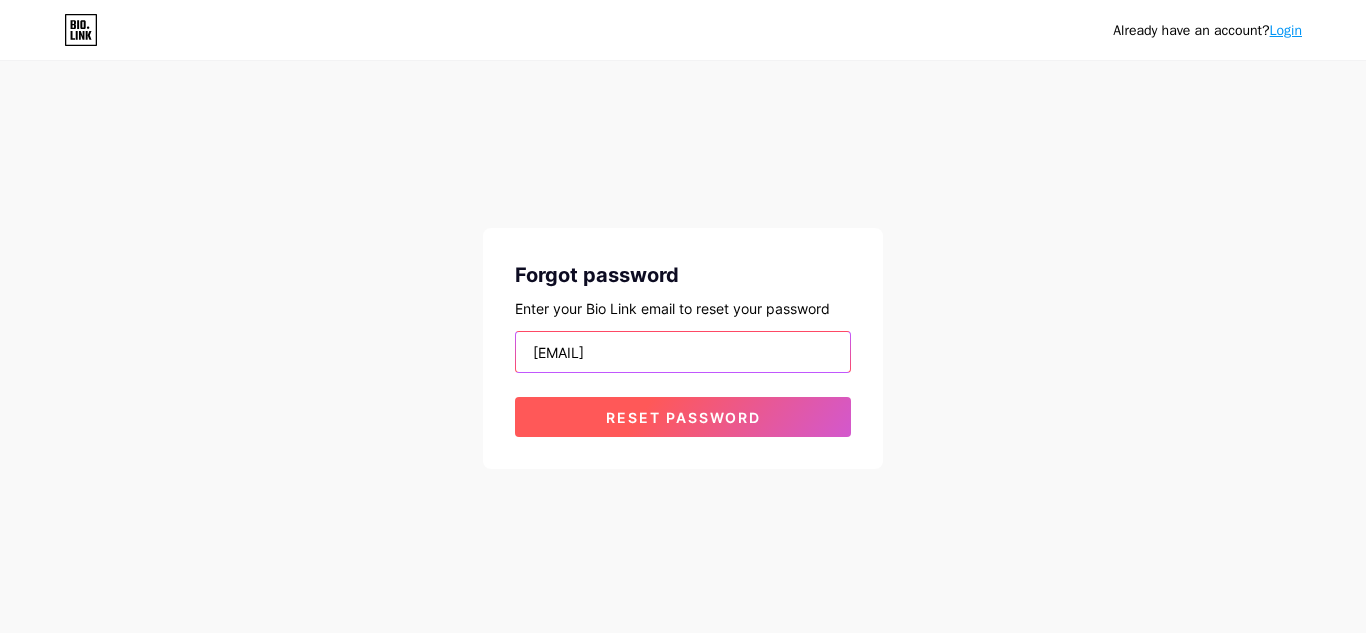 type on "[EMAIL]" 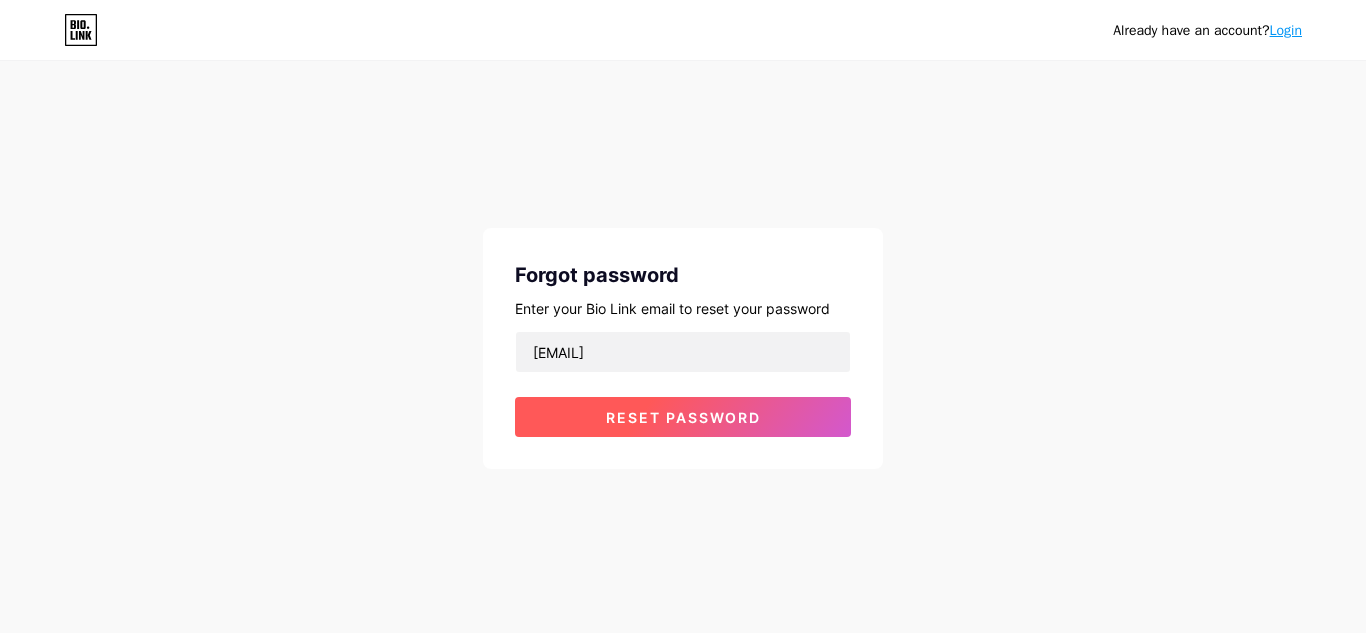 click on "Reset password" at bounding box center (683, 417) 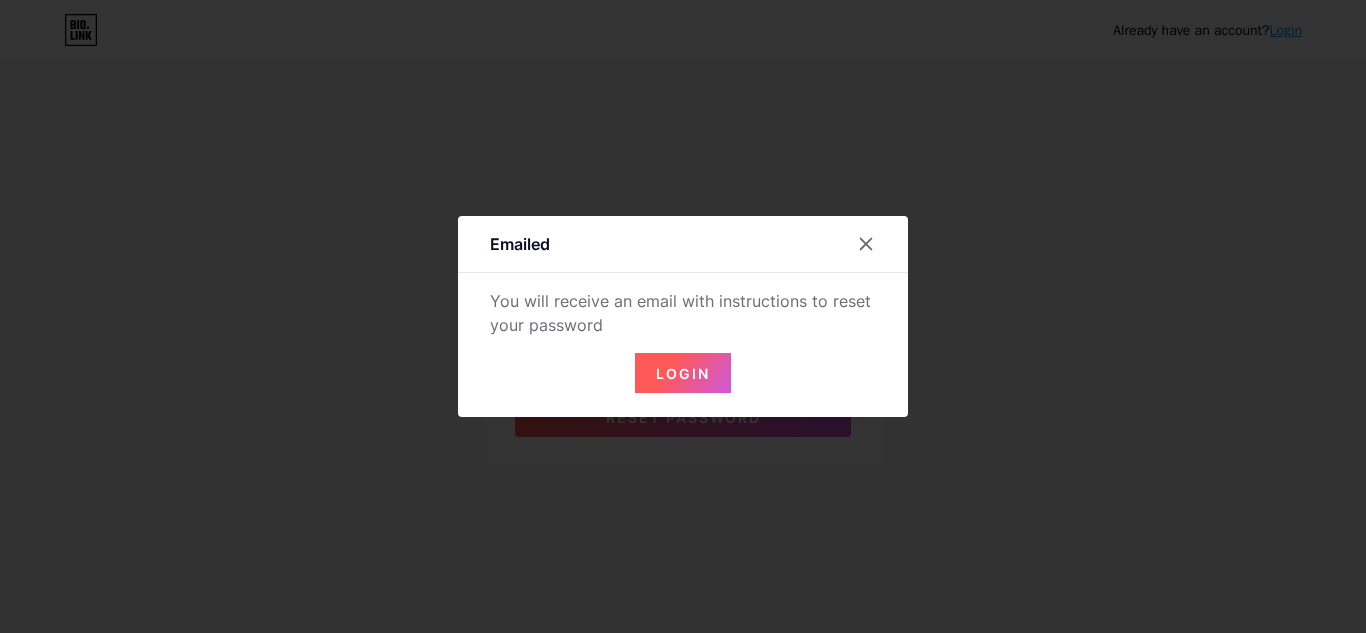 click on "Login" at bounding box center [683, 373] 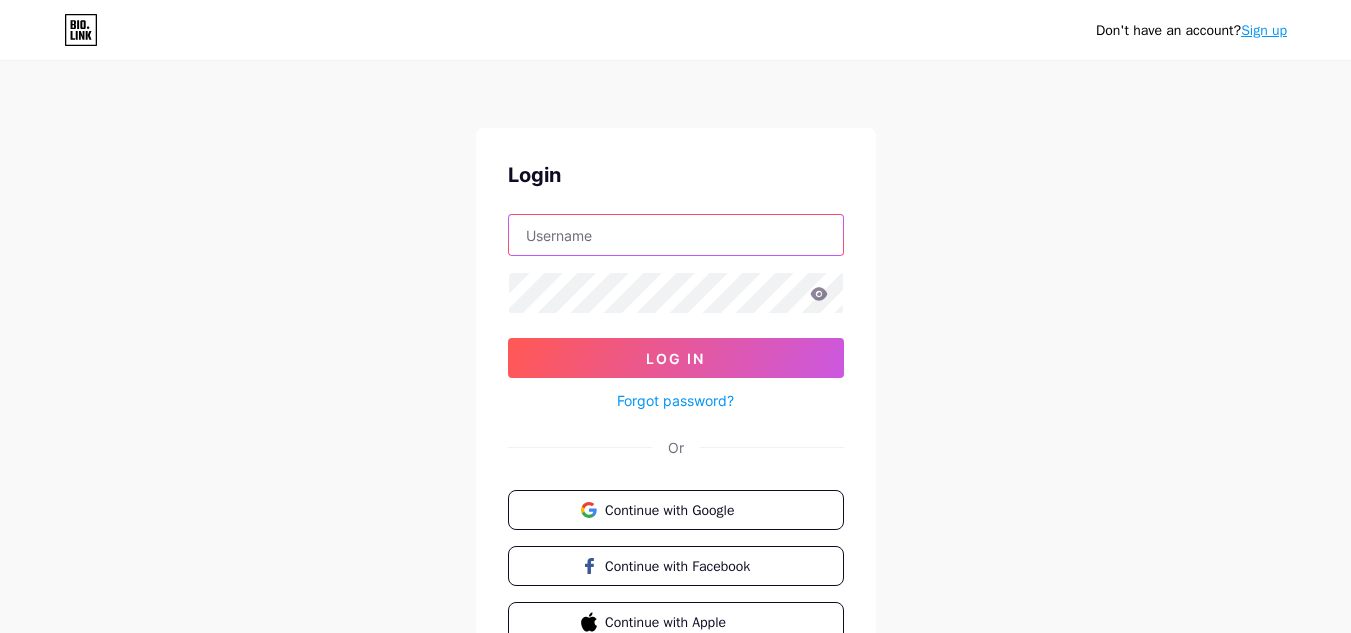 type on "[EMAIL]" 